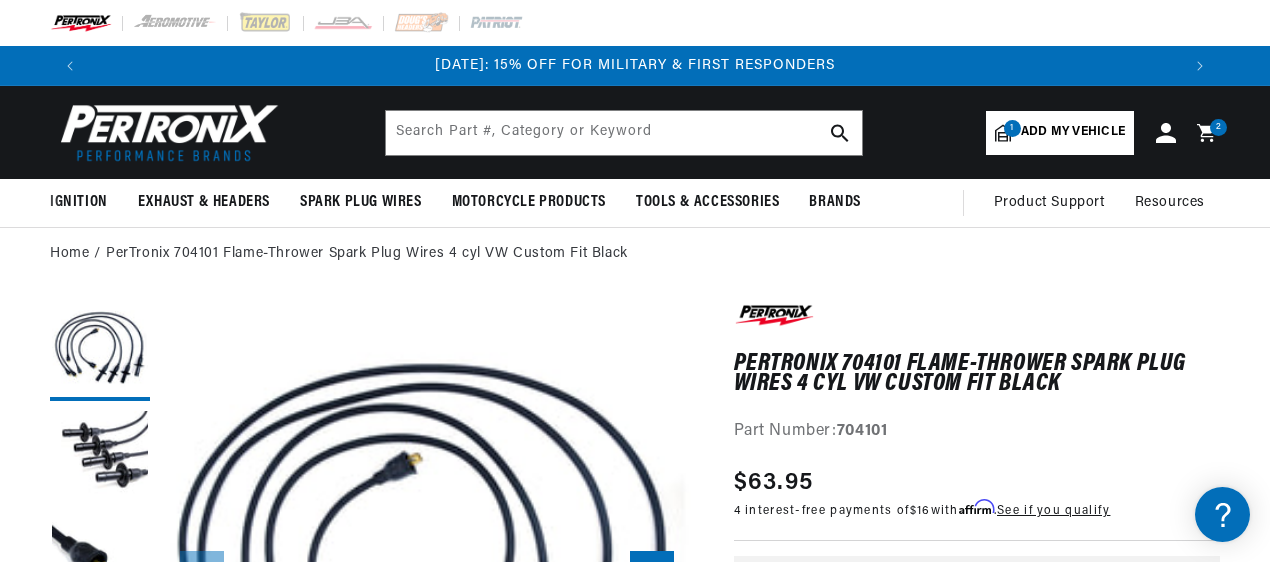 scroll, scrollTop: 0, scrollLeft: 0, axis: both 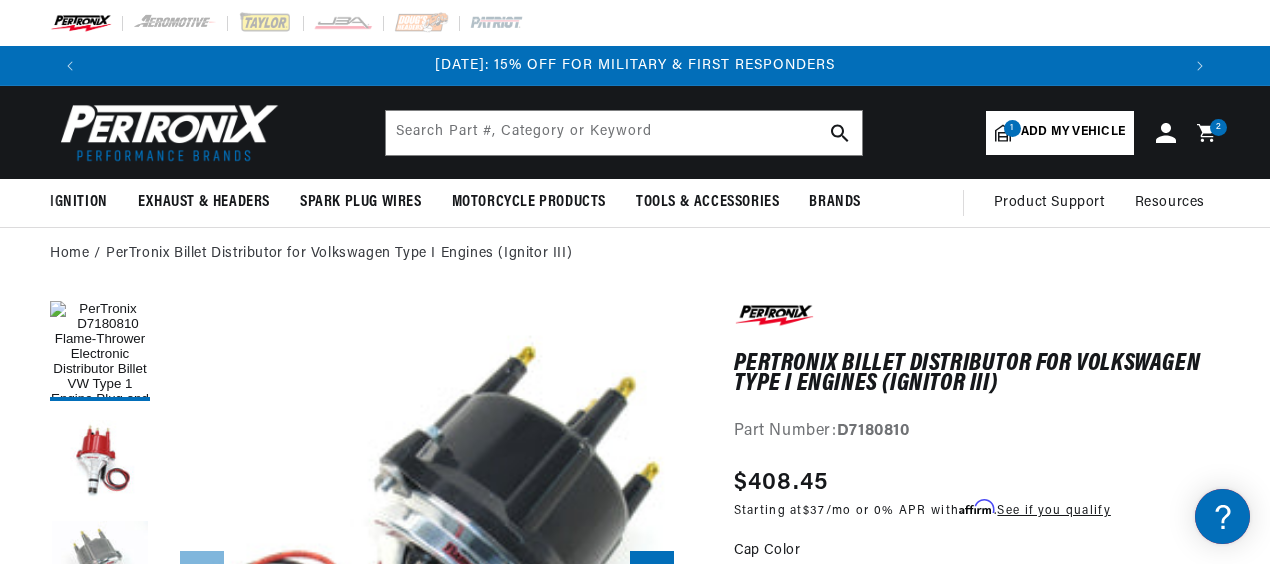 click on "Home
PerTronix Billet Distributor for Volkswagen Type I Engines (Ignitor III)" at bounding box center [635, 254] 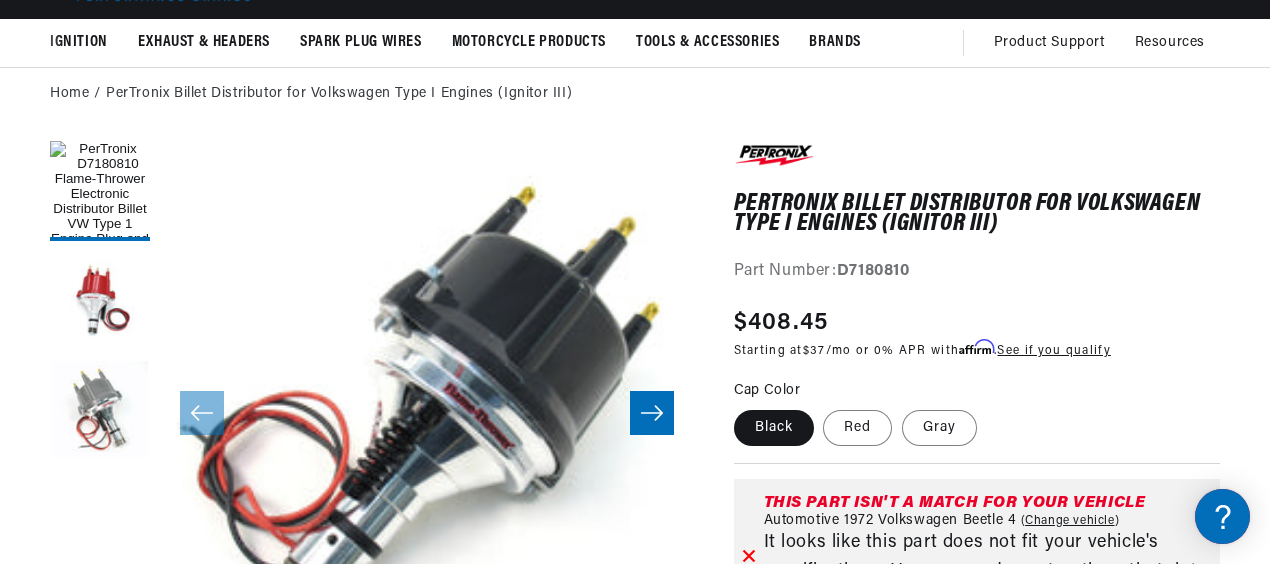 scroll, scrollTop: 200, scrollLeft: 0, axis: vertical 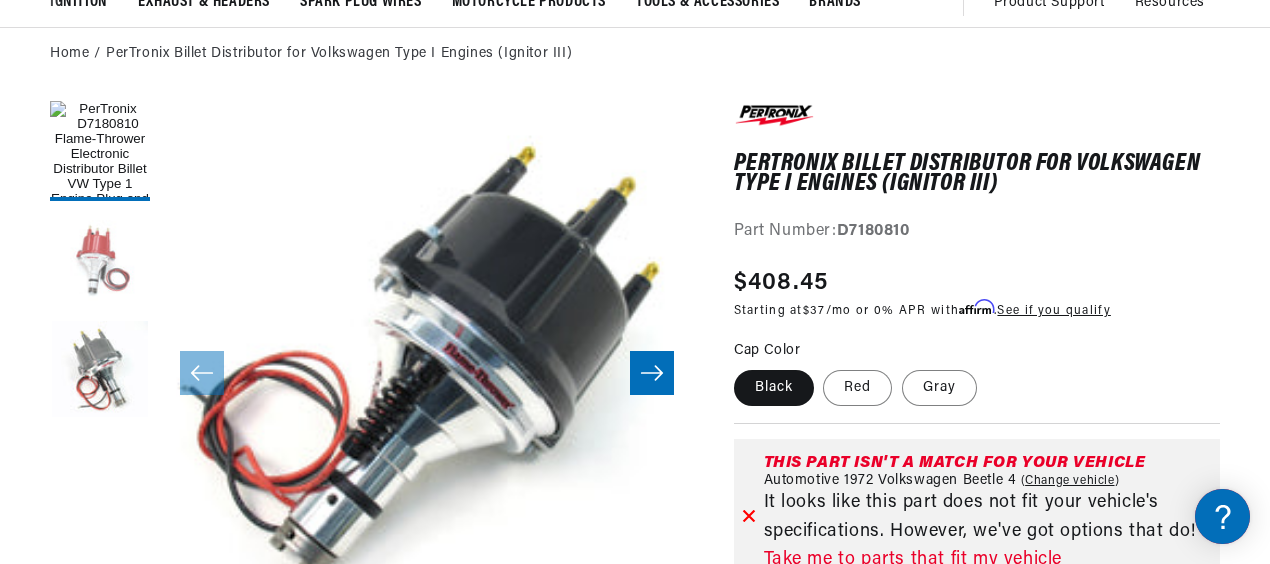 click at bounding box center [100, 261] 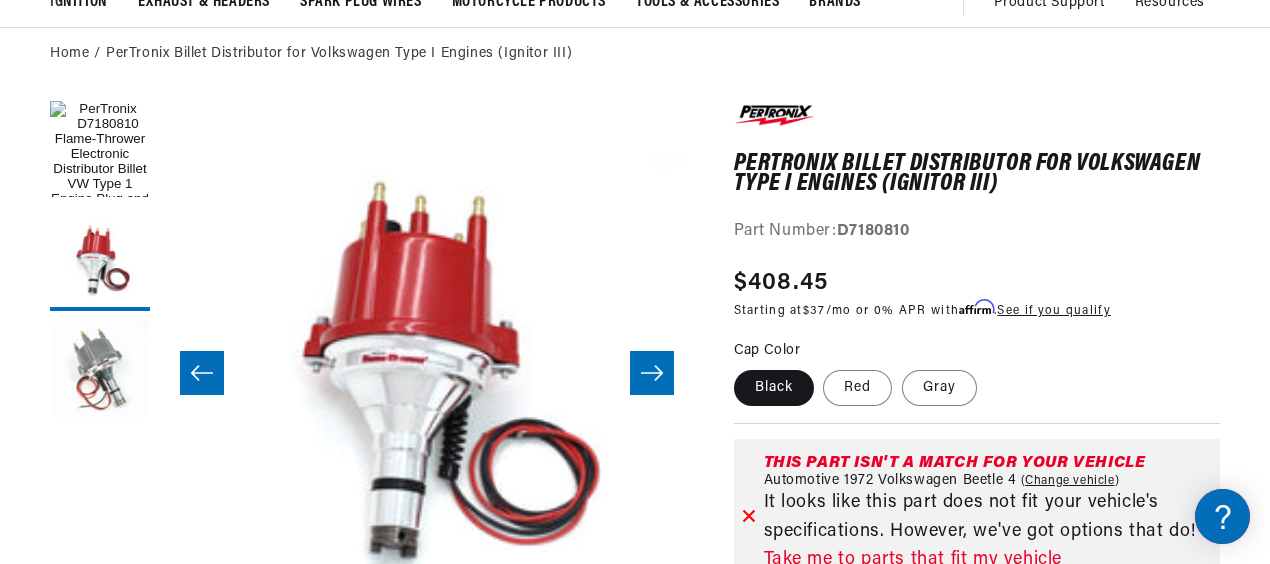 scroll, scrollTop: 0, scrollLeft: 533, axis: horizontal 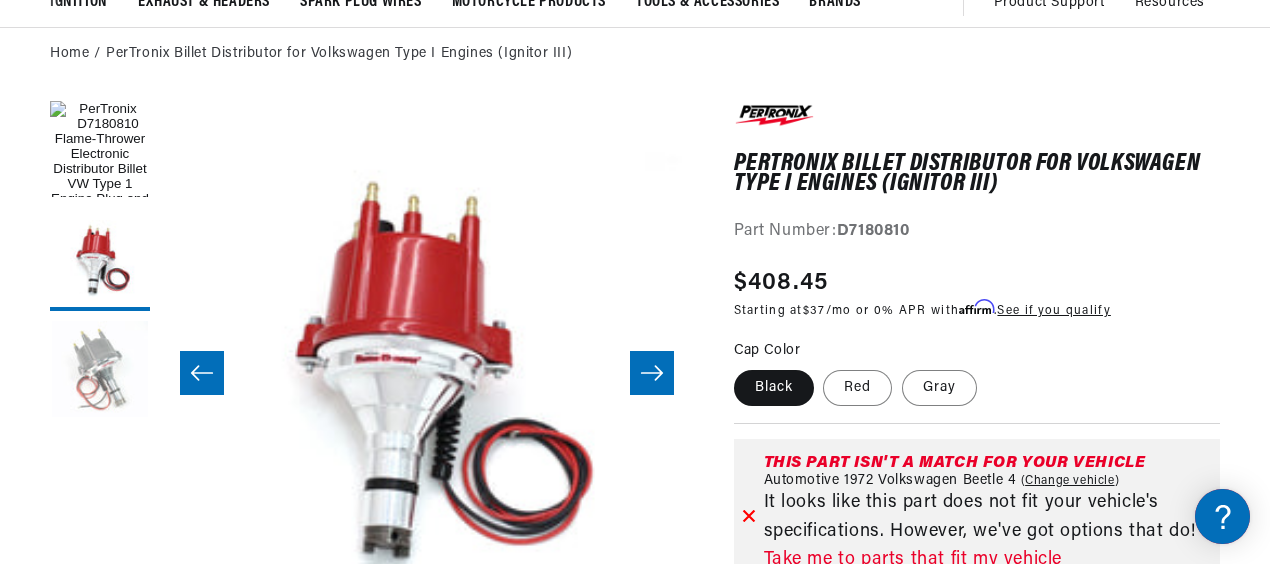 click at bounding box center [100, 371] 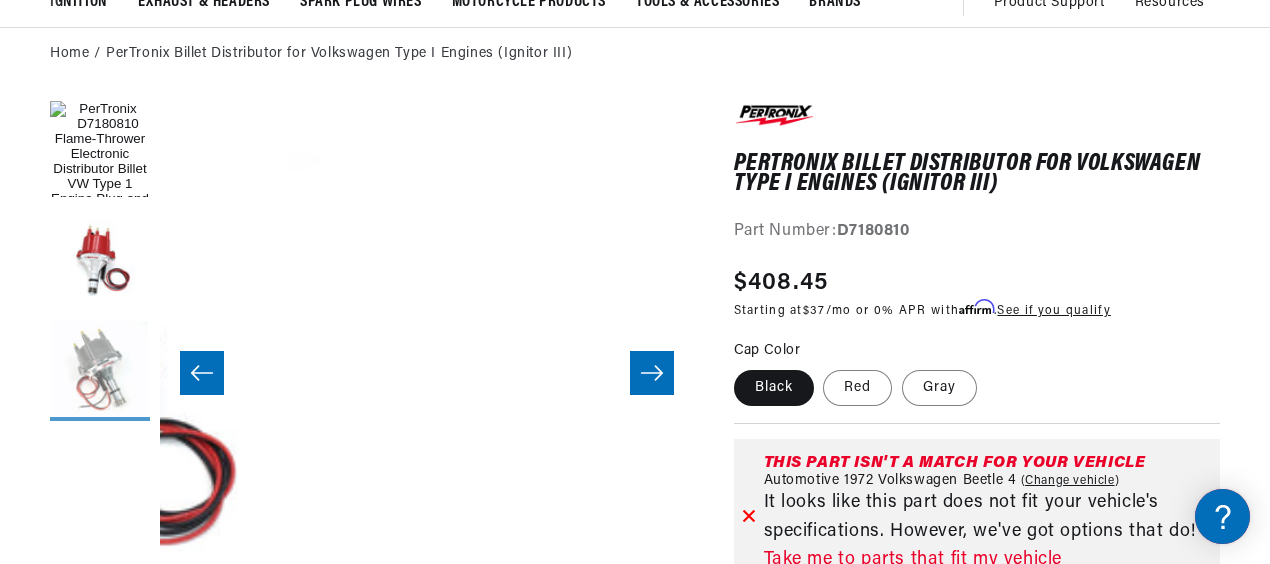 scroll, scrollTop: 0, scrollLeft: 1067, axis: horizontal 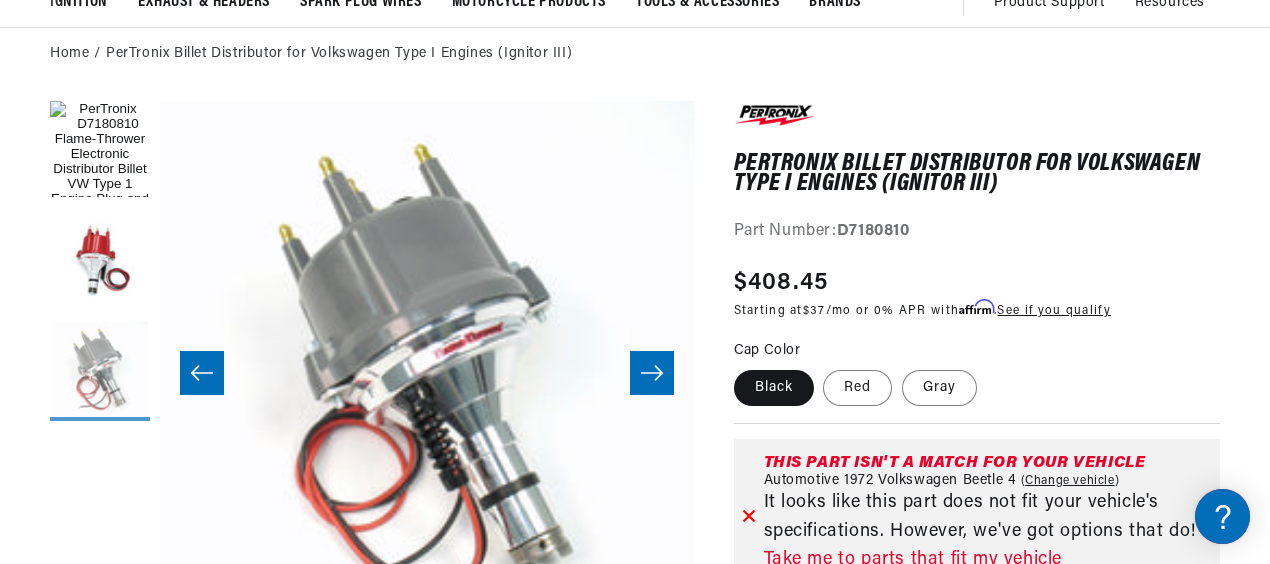 type 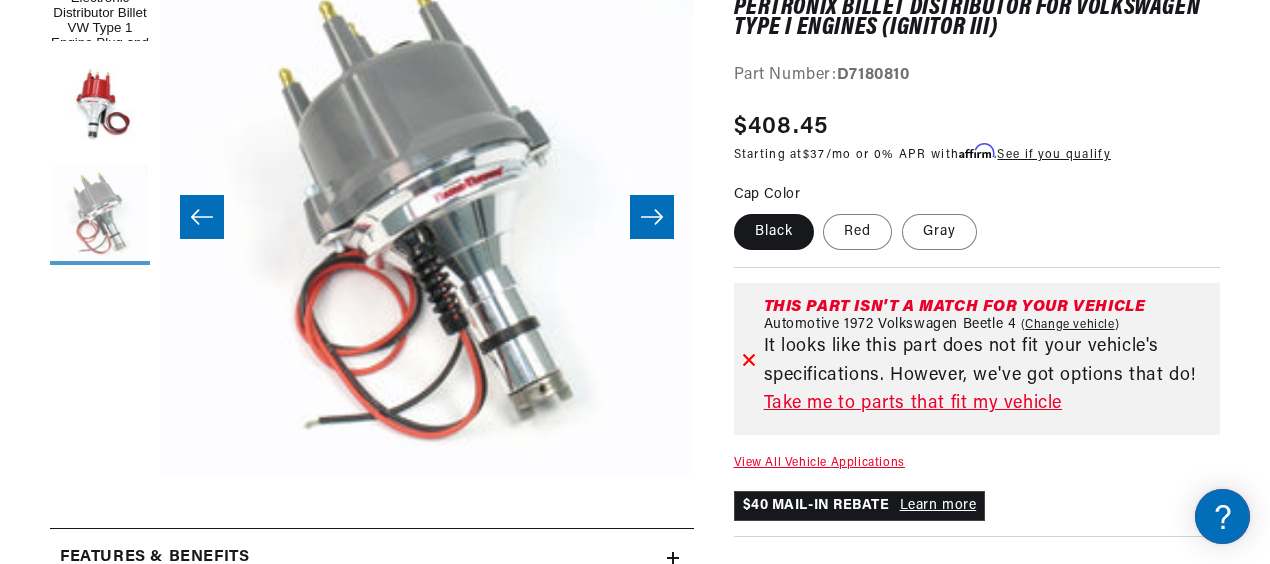 scroll, scrollTop: 360, scrollLeft: 0, axis: vertical 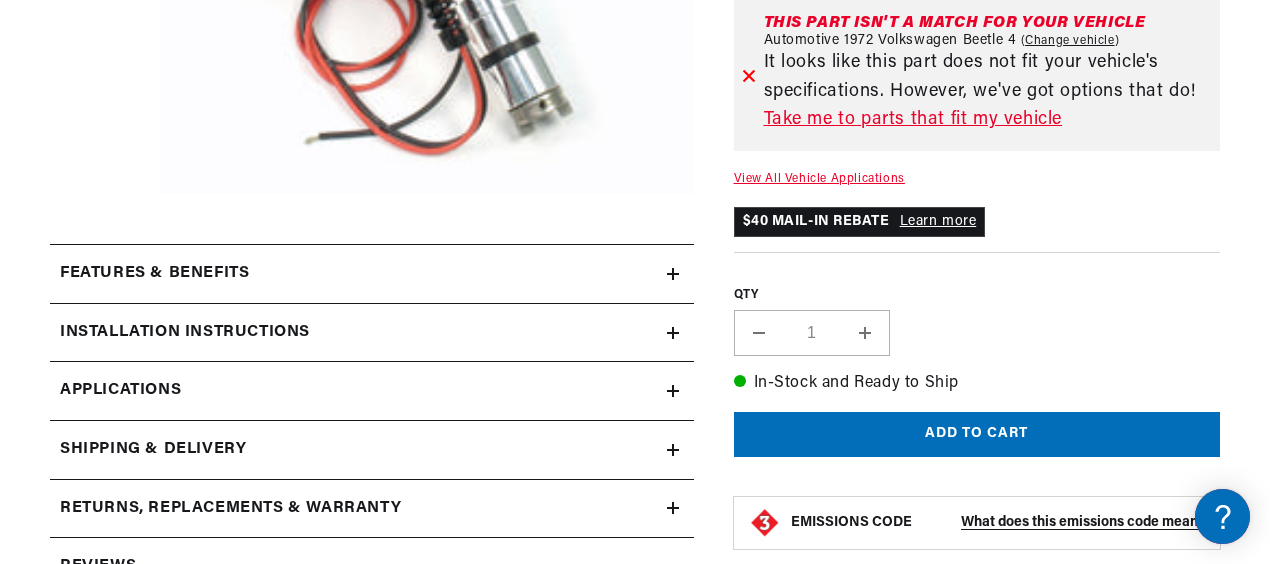 click 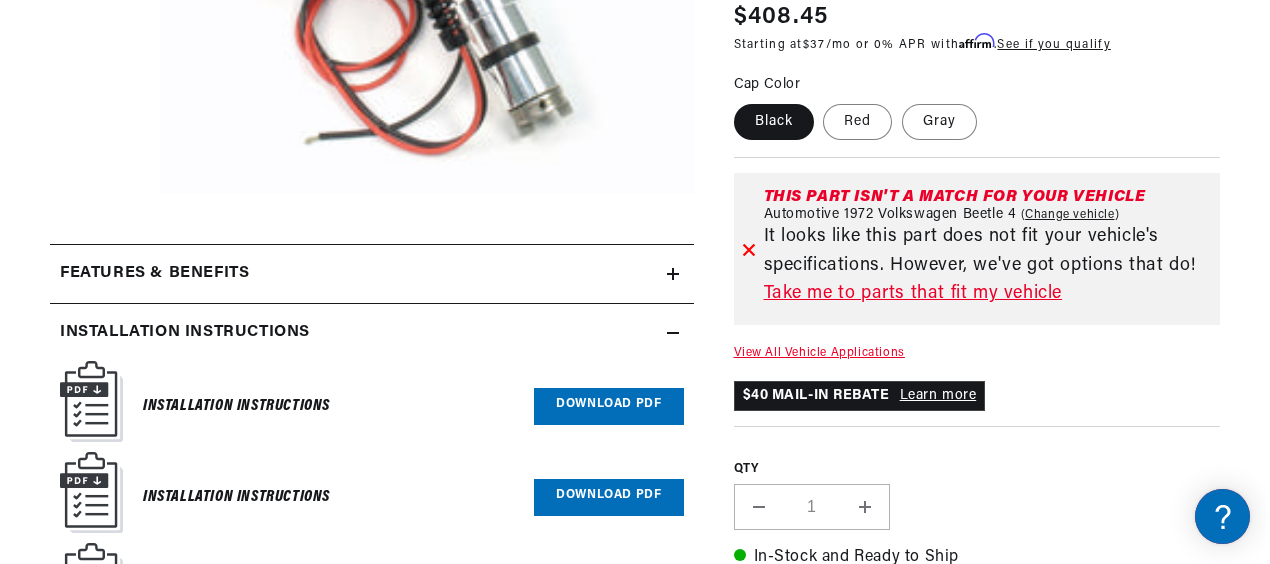 scroll, scrollTop: 0, scrollLeft: 0, axis: both 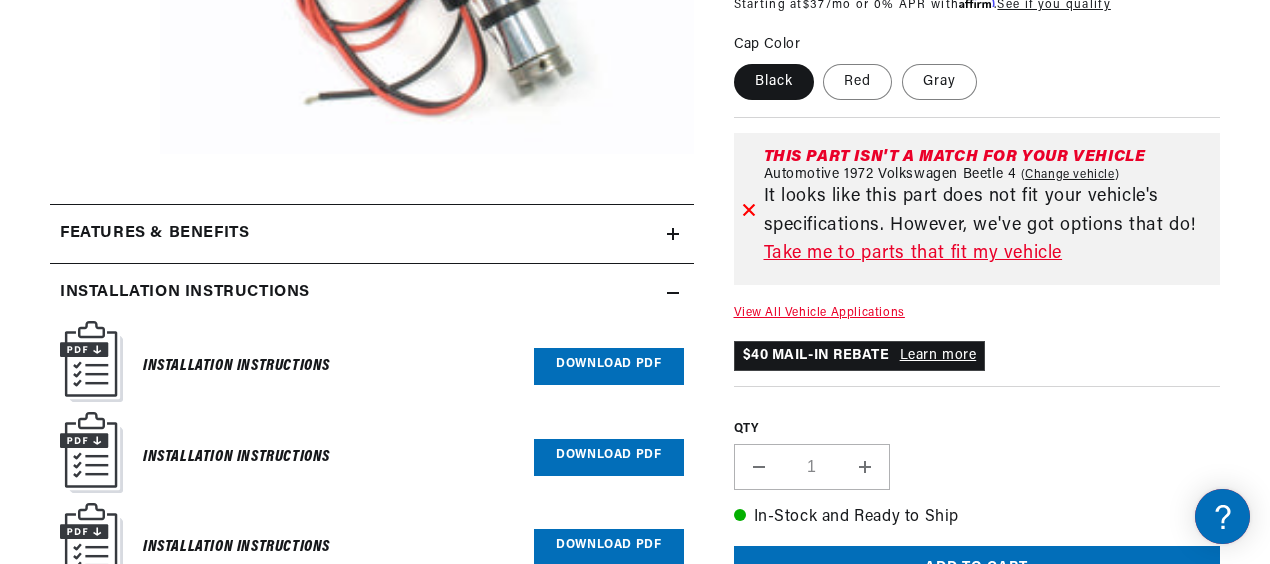 click on "Features & Benefits" at bounding box center [358, 234] 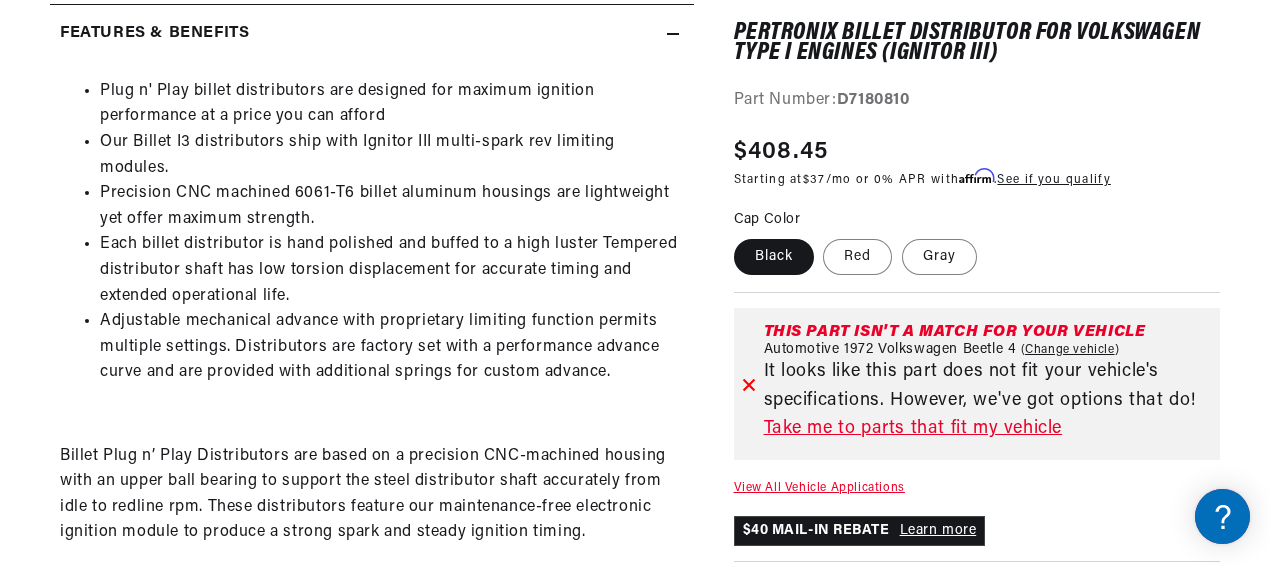 scroll, scrollTop: 920, scrollLeft: 0, axis: vertical 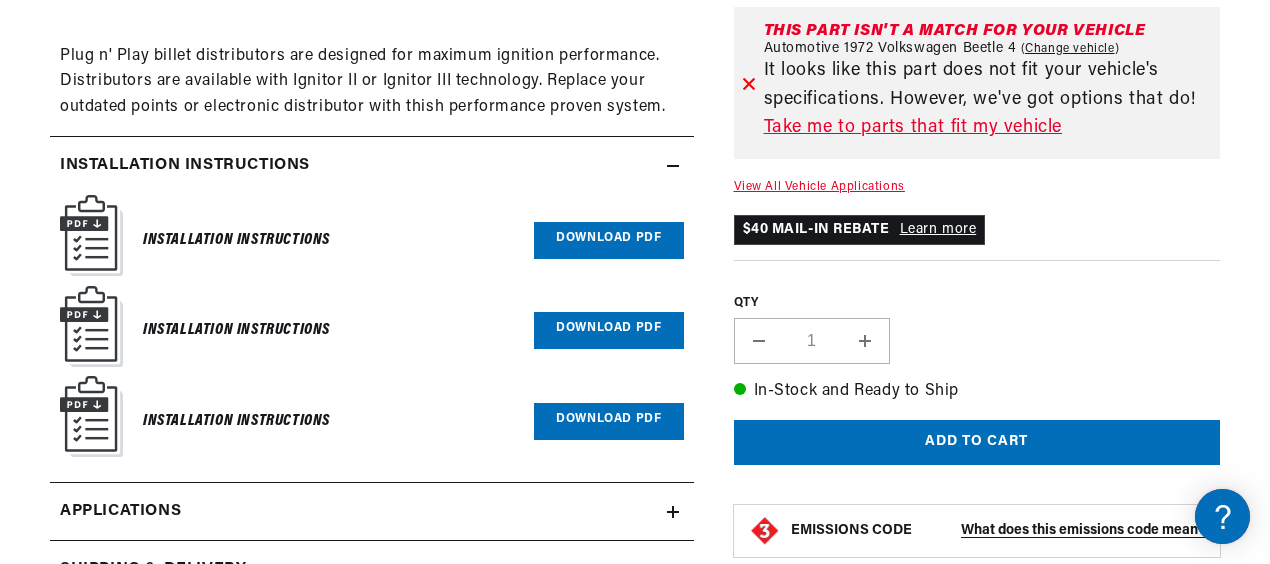 click on "Download PDF" at bounding box center (608, 240) 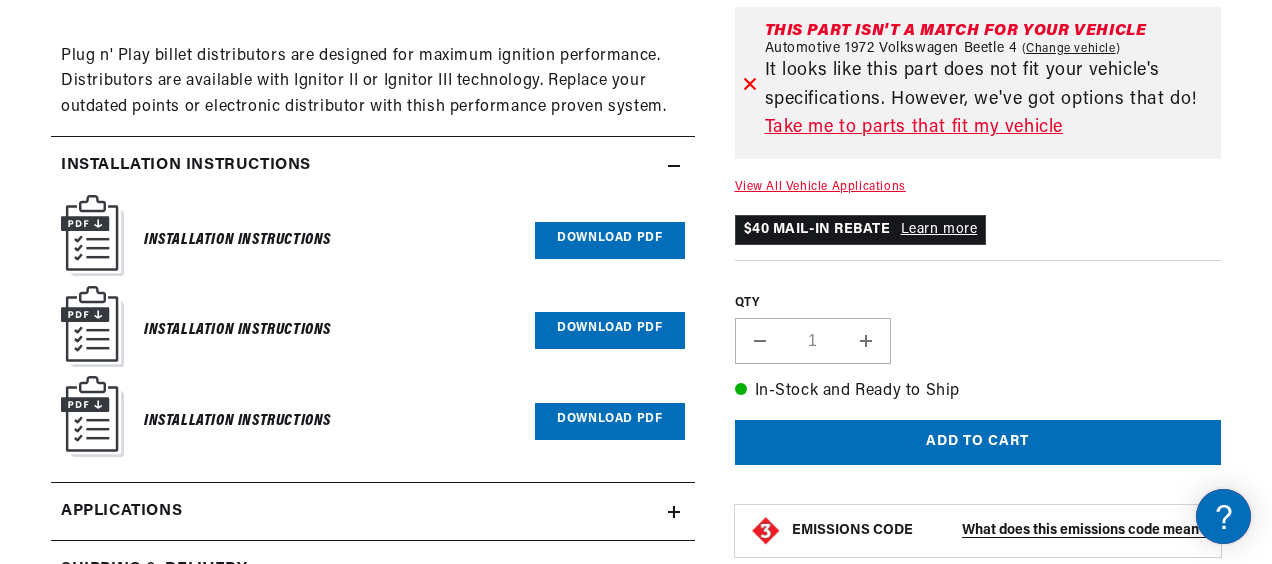 scroll, scrollTop: 0, scrollLeft: 0, axis: both 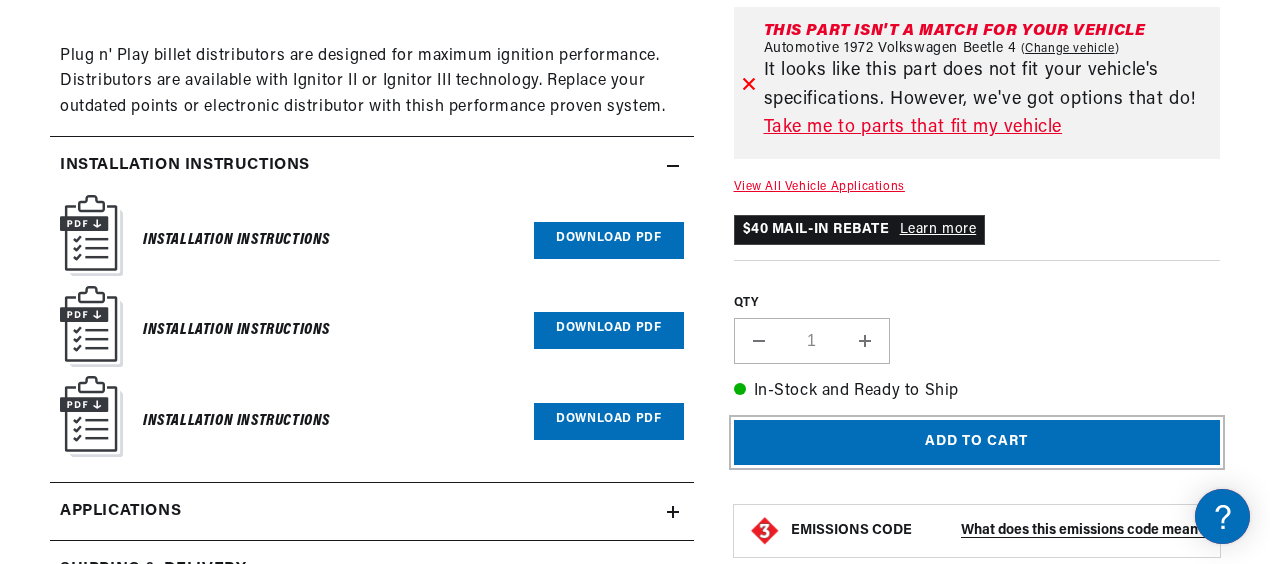 click on "Add to cart" at bounding box center (977, 442) 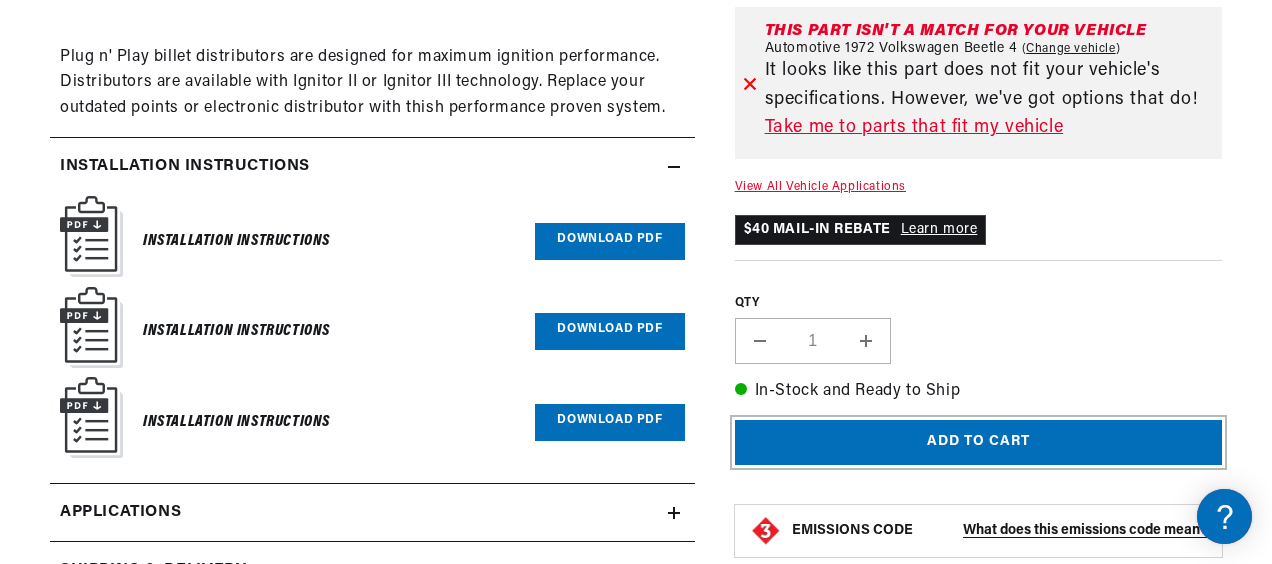 scroll, scrollTop: 0, scrollLeft: 1069, axis: horizontal 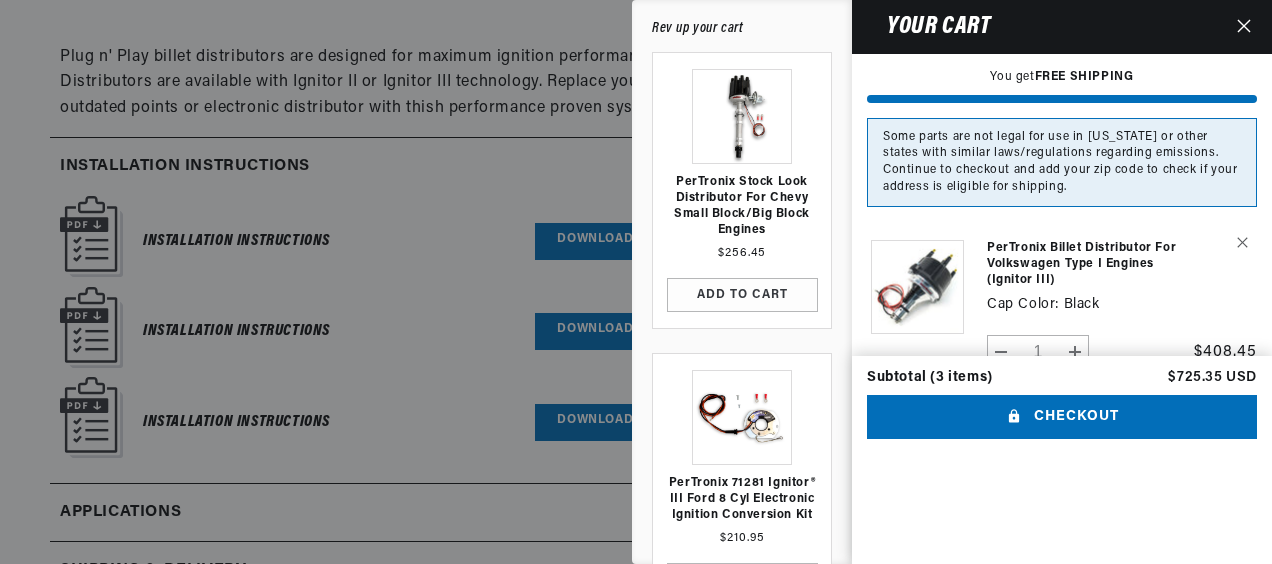 click on "Your cart" at bounding box center [928, 27] 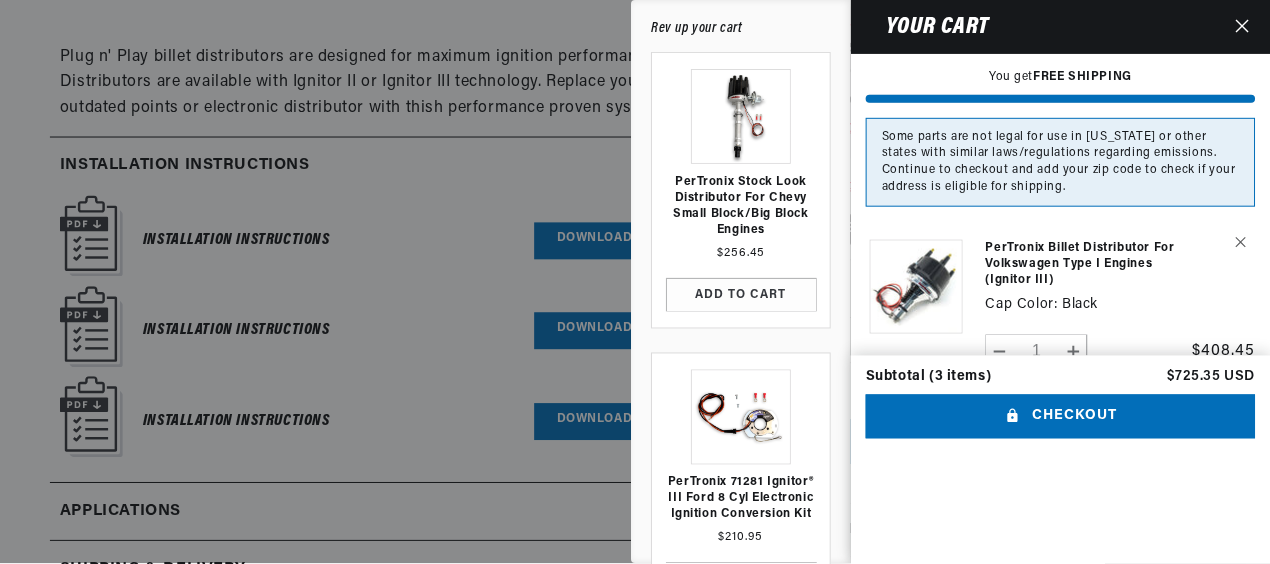 scroll, scrollTop: 0, scrollLeft: 2184, axis: horizontal 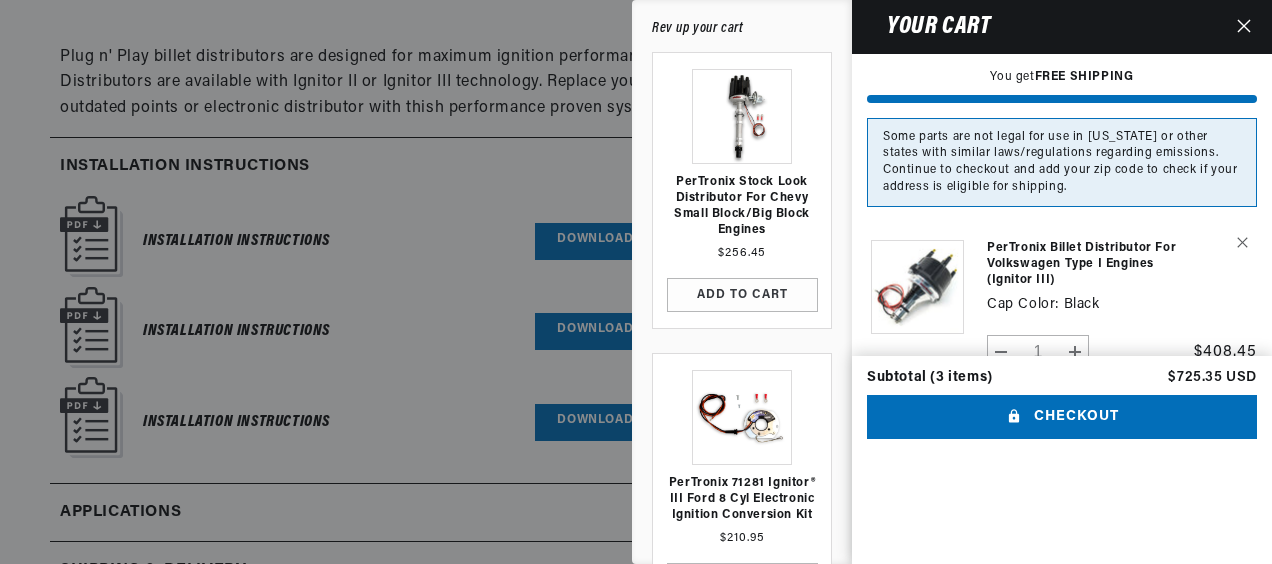 click on "Your cart
You get  FREE SHIPPING
Some parts are not legal for use in California or other states with similar laws/regulations regarding emissions. Continue to checkout and add your zip code to check if your address is eligible for shipping.
Product image
Product
Total
Quantity
Cap Color:" at bounding box center (1062, 282) 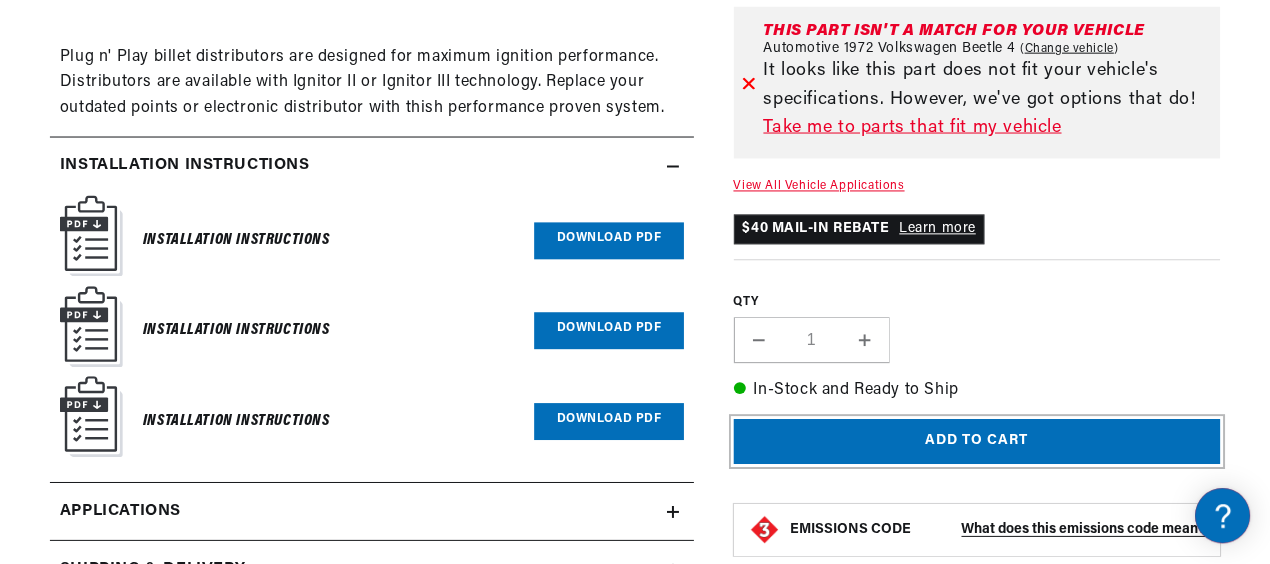 scroll, scrollTop: 0, scrollLeft: 1067, axis: horizontal 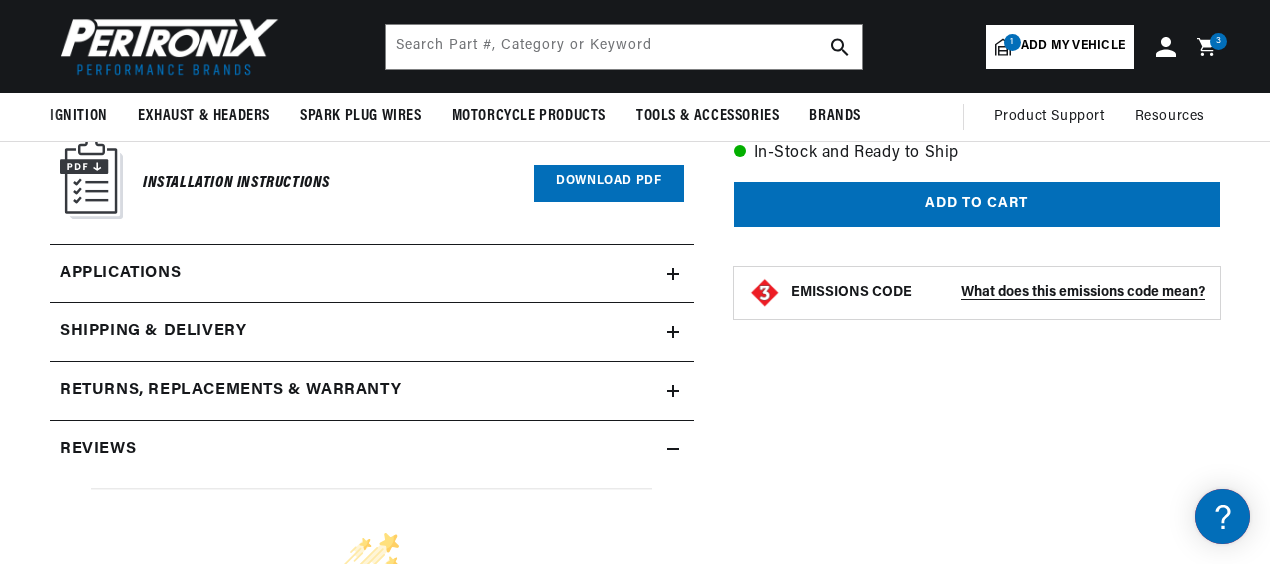 click 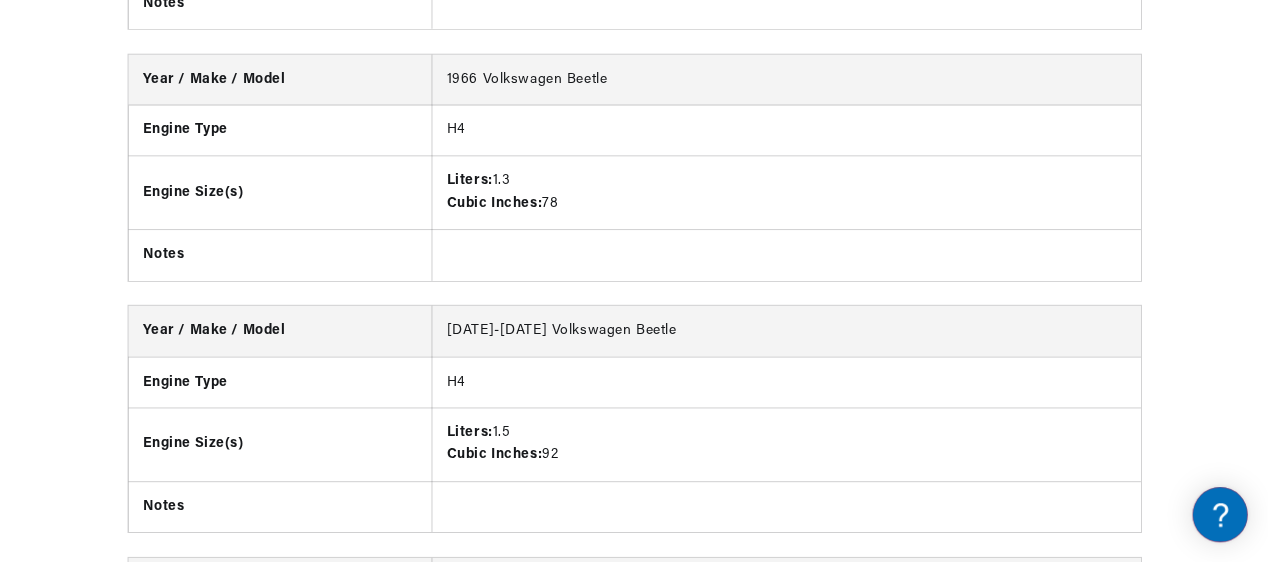 scroll, scrollTop: 3432, scrollLeft: 0, axis: vertical 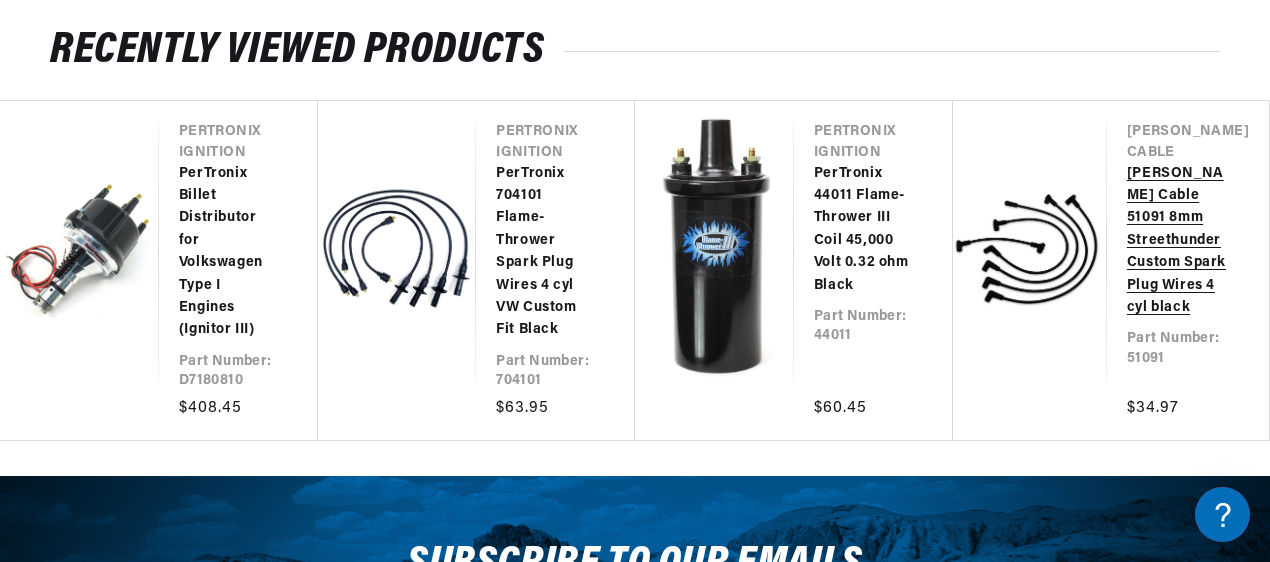 click on "Taylor Cable 51091 8mm Streethunder Custom Spark Plug Wires 4 cyl black" at bounding box center (1178, 241) 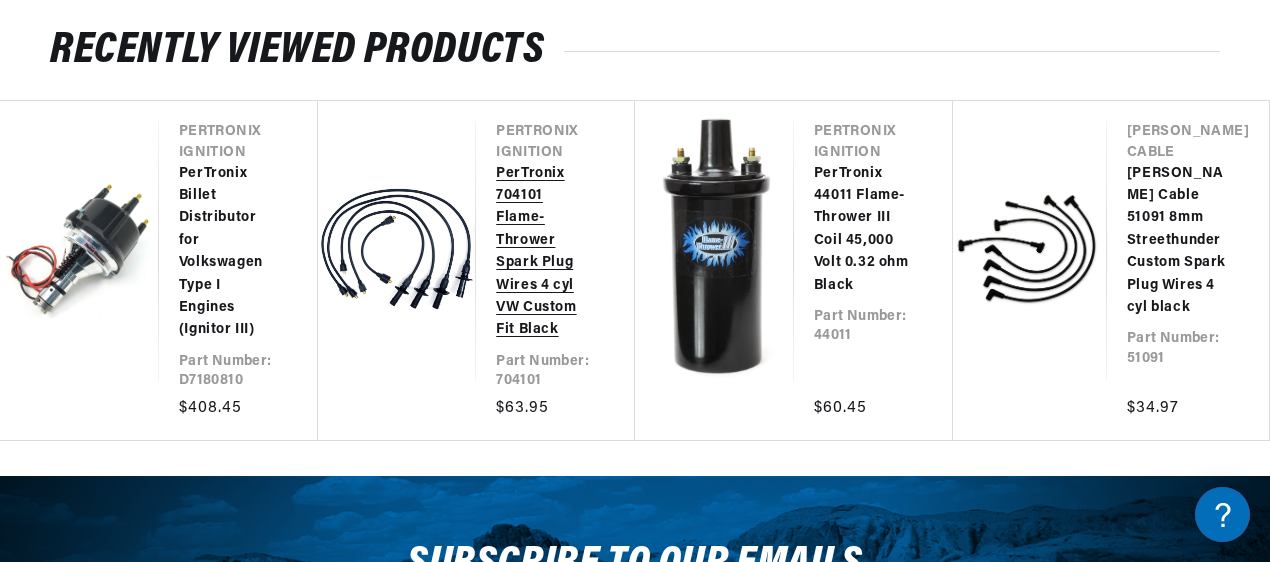 click on "PerTronix 704101 Flame-Thrower Spark Plug Wires 4 cyl VW Custom Fit Black" at bounding box center (545, 252) 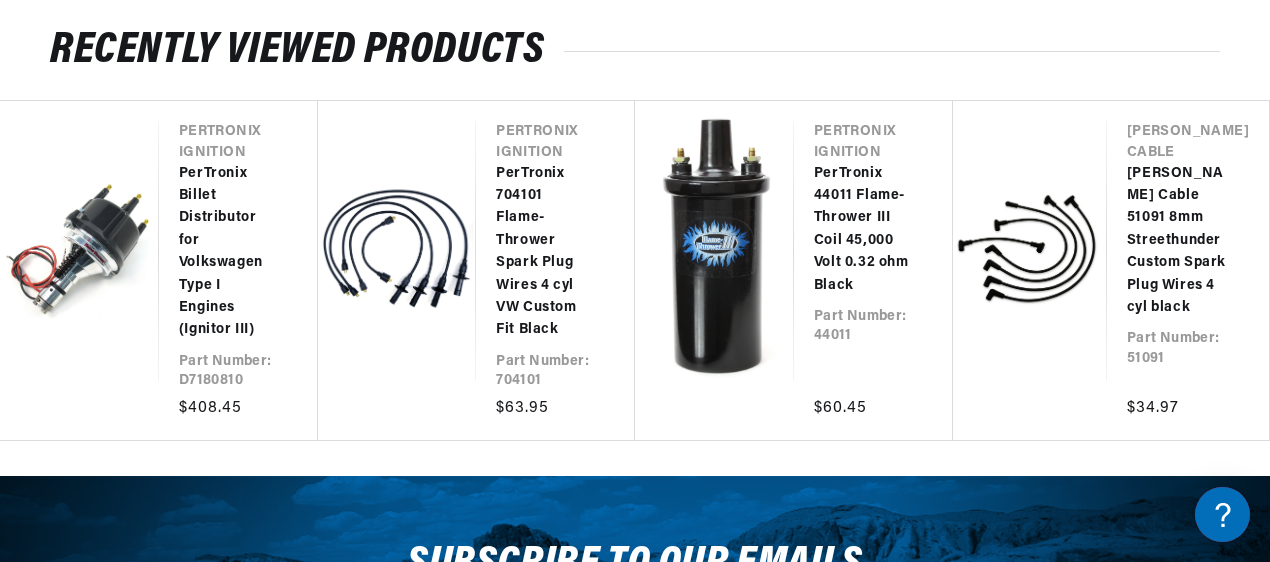 scroll, scrollTop: 0, scrollLeft: 122, axis: horizontal 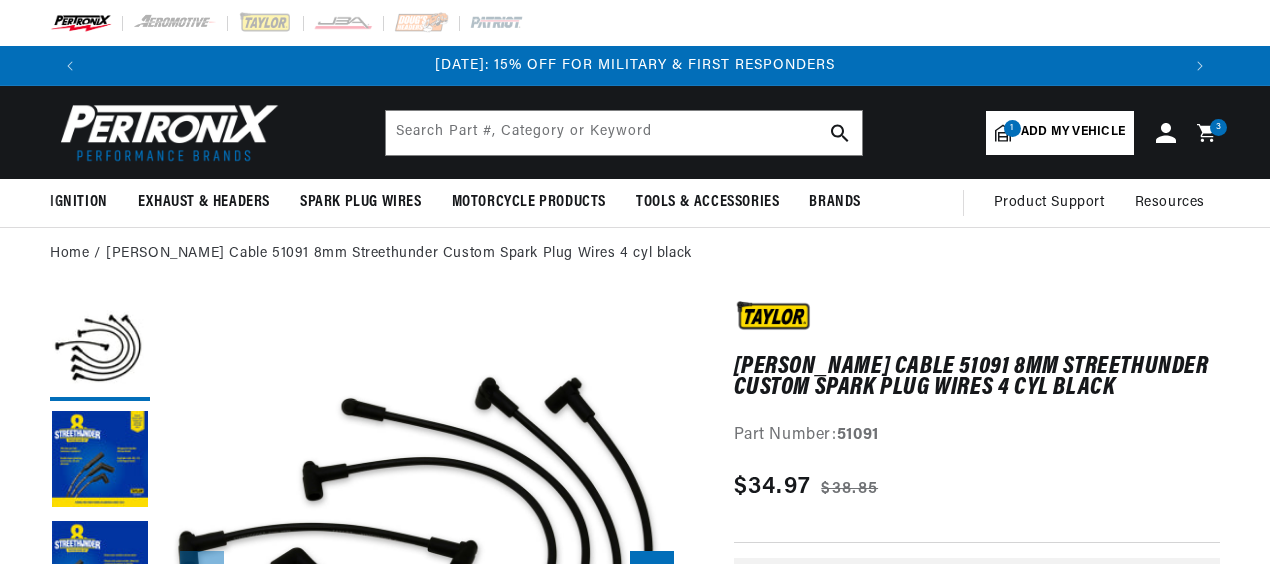 click on "Home
Taylor Cable 51091 8mm Streethunder Custom Spark Plug Wires 4 cyl black
Taylor Cable 51091 8mm Streethunder Custom Spark Plug Wires 4 cyl black
Taylor Cable 51091 8mm Streethunder Custom Spark Plug Wires 4 cyl black
Part Number:  51091
Skip to product information
Open media 1 in modal
Open media 2 in modal" at bounding box center [635, 2787] 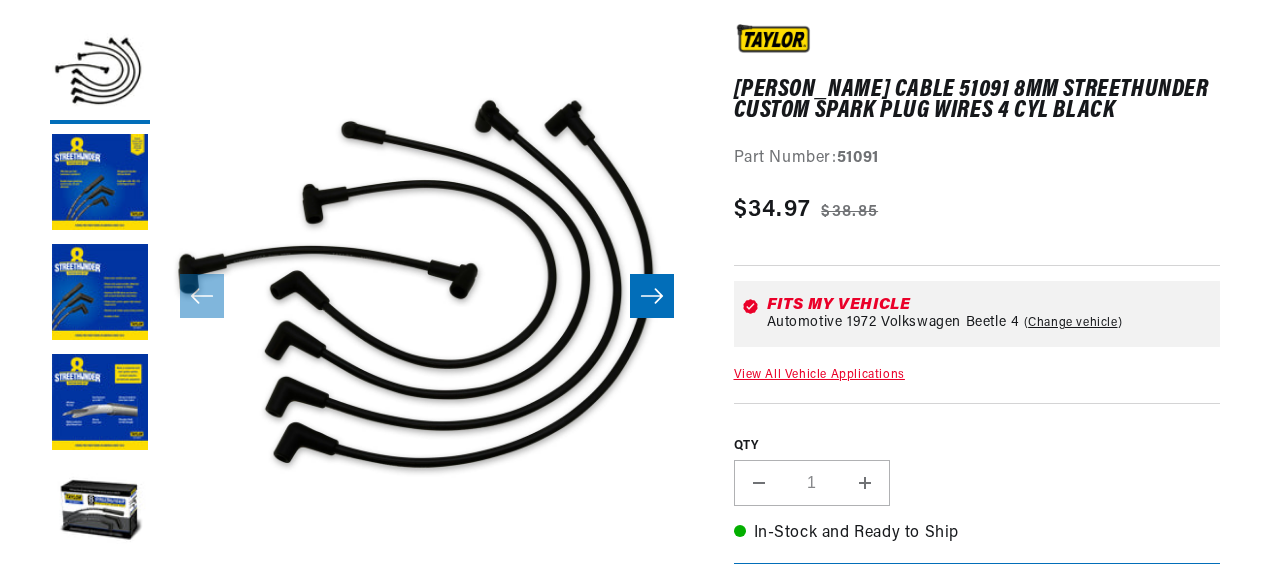 scroll, scrollTop: 280, scrollLeft: 0, axis: vertical 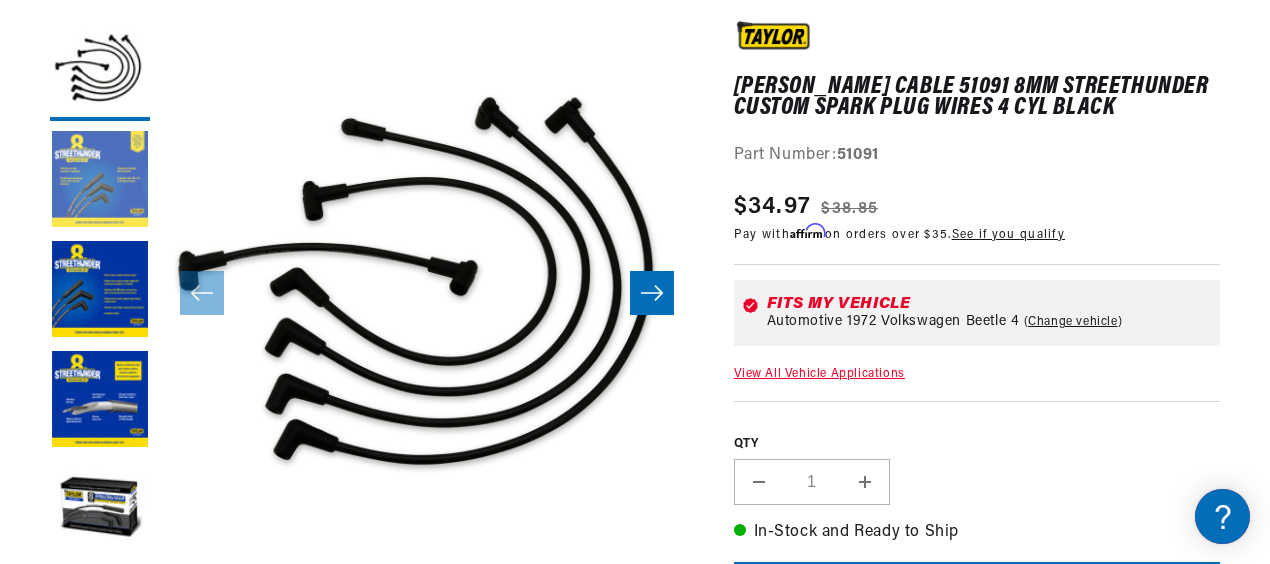 click at bounding box center (100, 181) 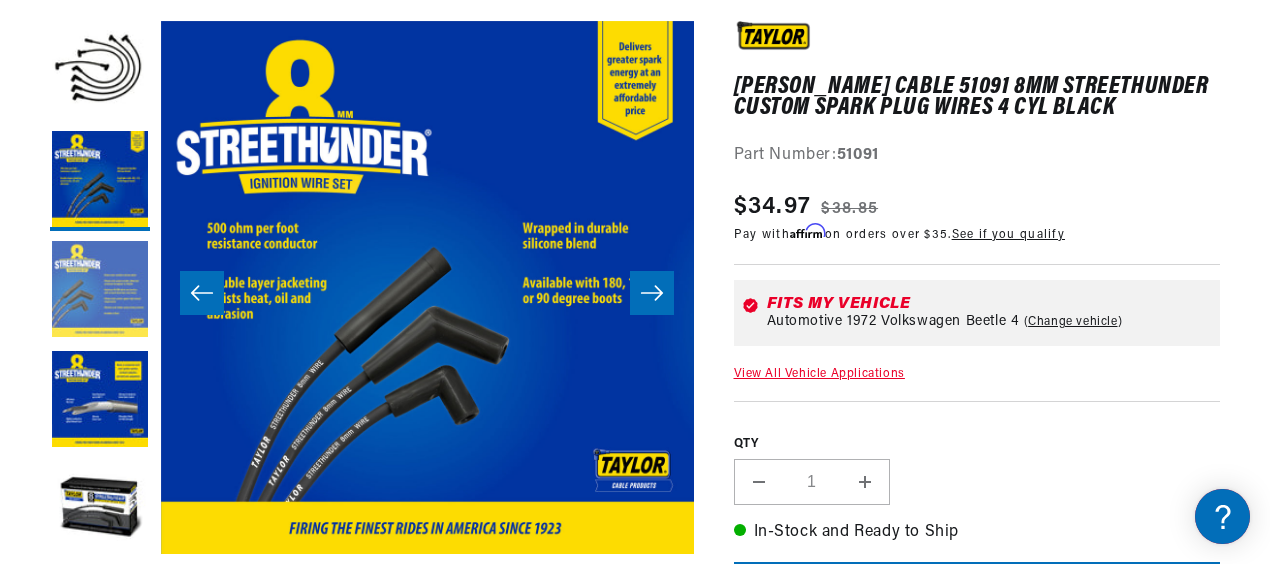 click at bounding box center [100, 291] 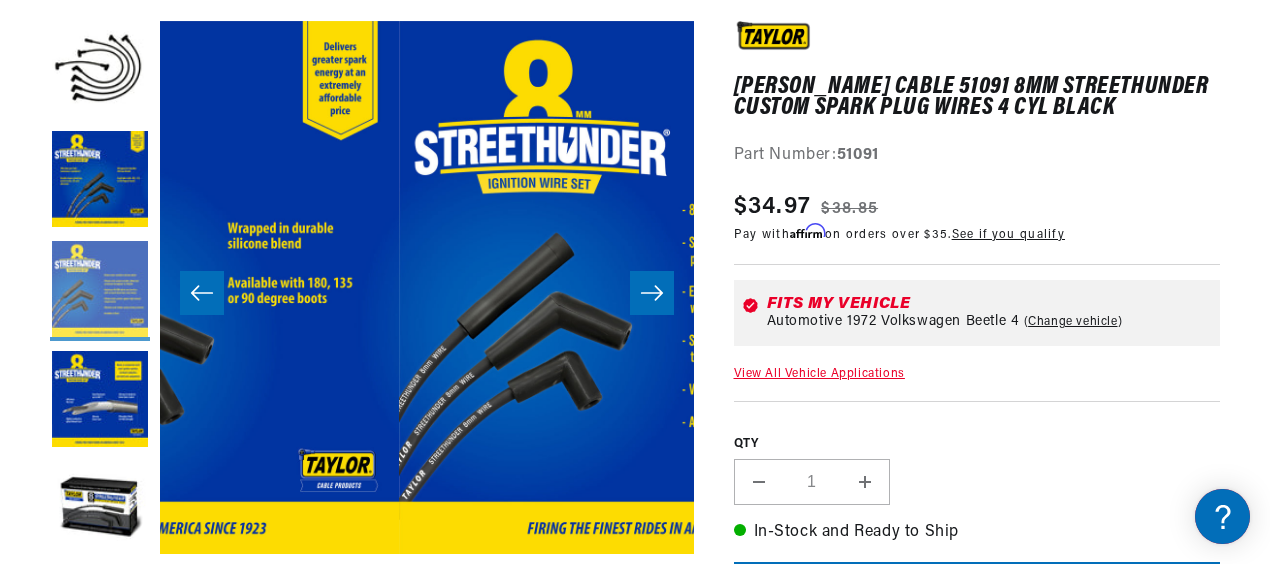 scroll, scrollTop: 0, scrollLeft: 1067, axis: horizontal 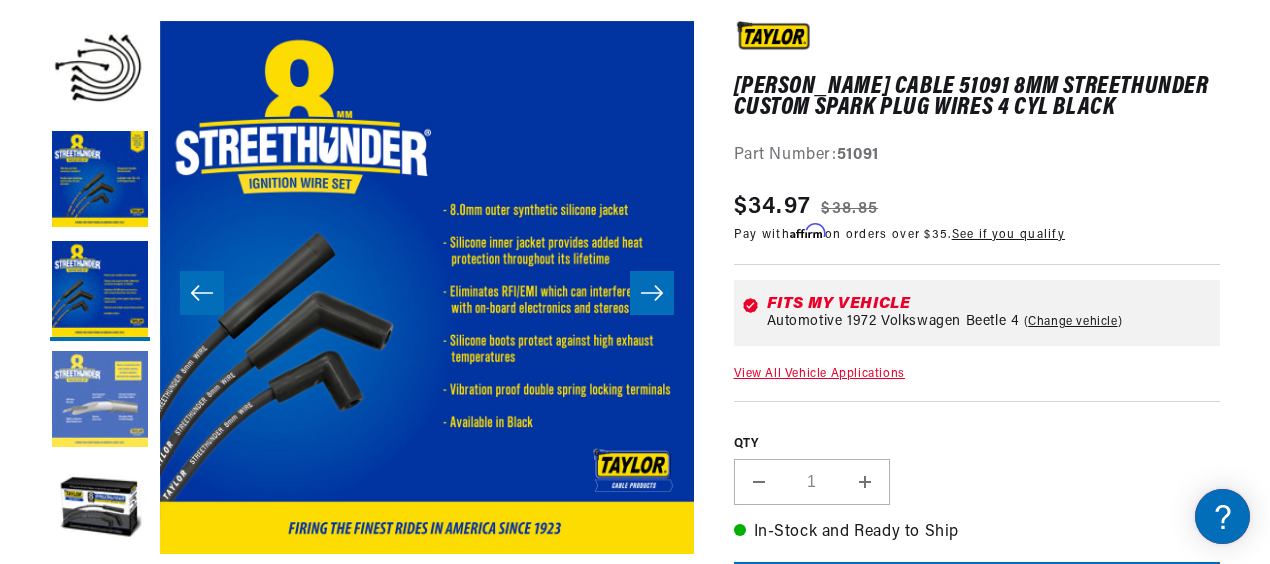 click at bounding box center [100, 401] 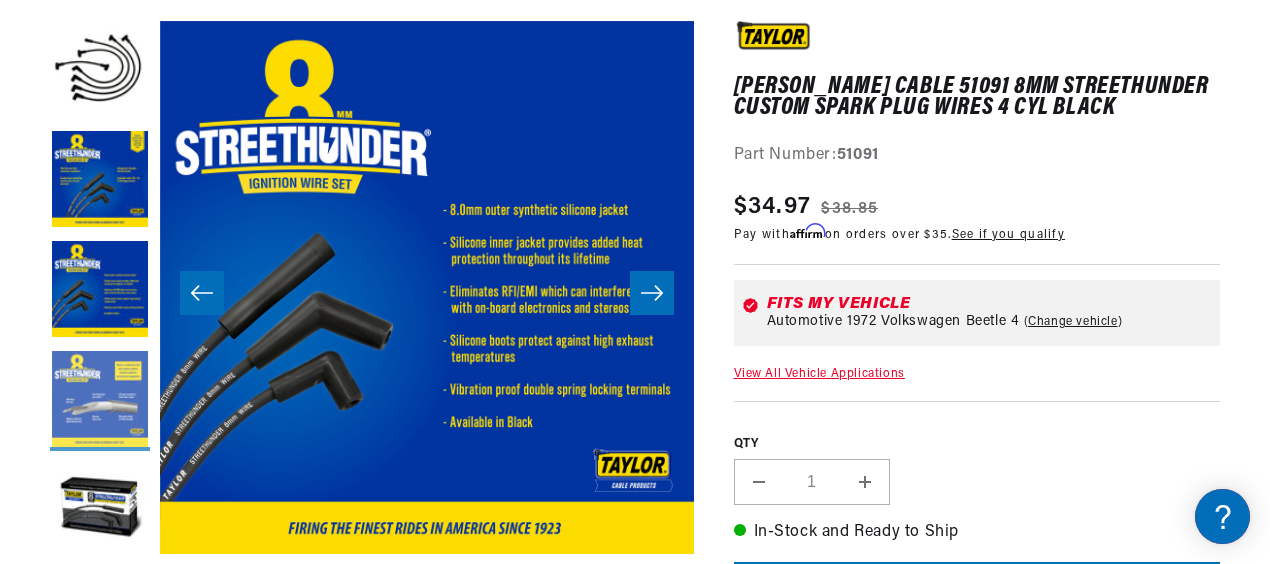 scroll, scrollTop: 0, scrollLeft: 1101, axis: horizontal 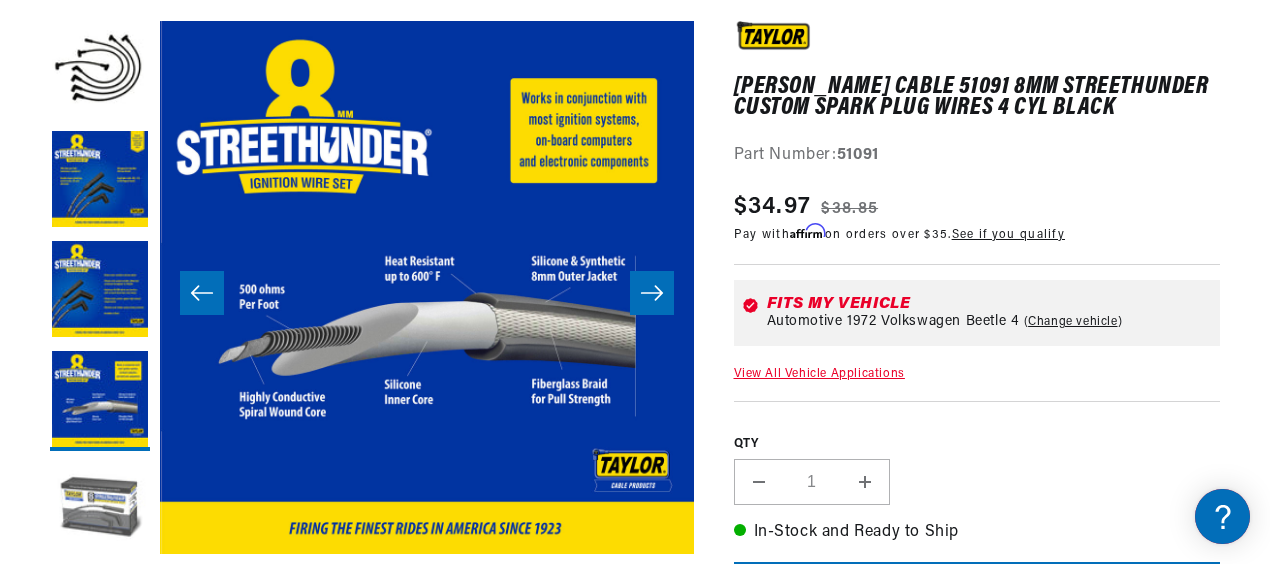 click at bounding box center (100, 511) 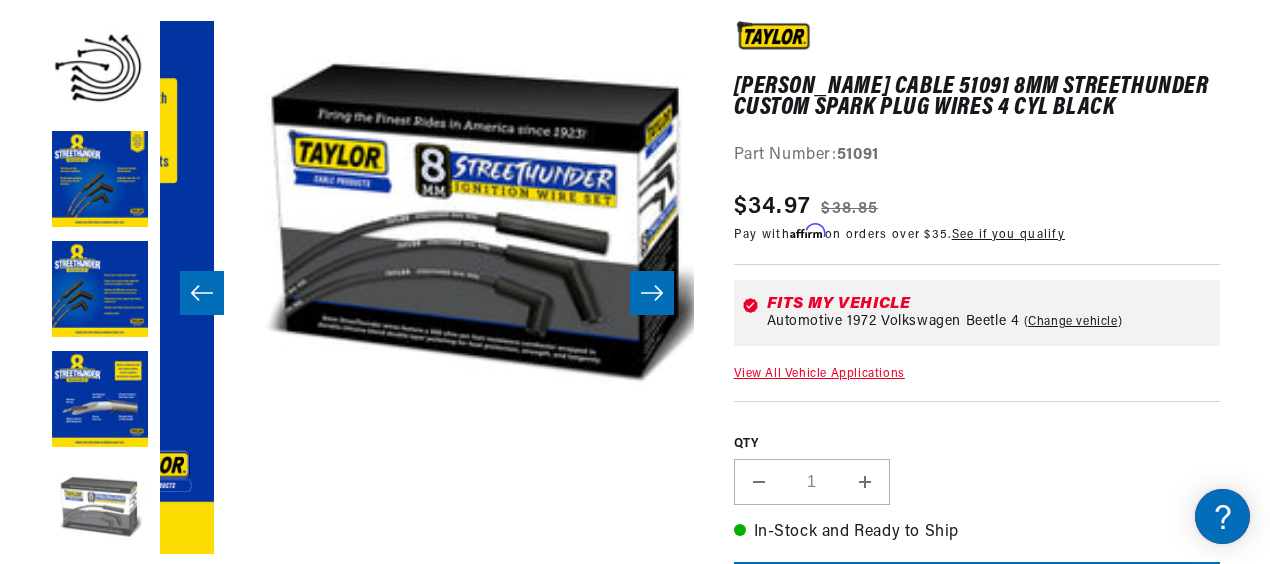 scroll, scrollTop: 0, scrollLeft: 2134, axis: horizontal 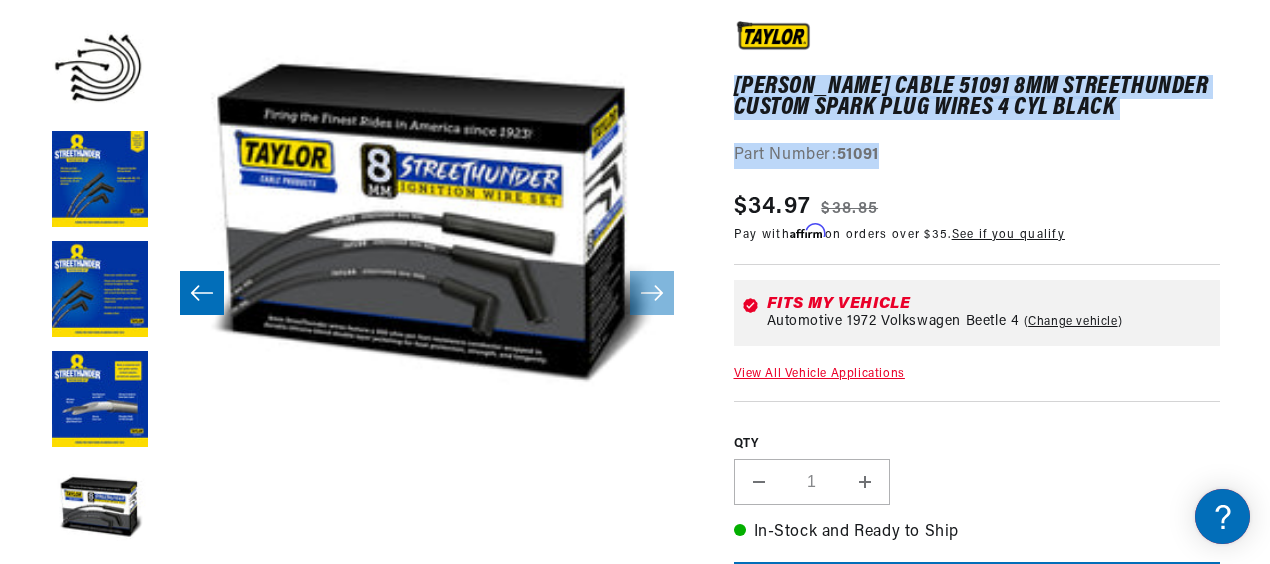 drag, startPoint x: 1269, startPoint y: 54, endPoint x: 1268, endPoint y: 122, distance: 68.007355 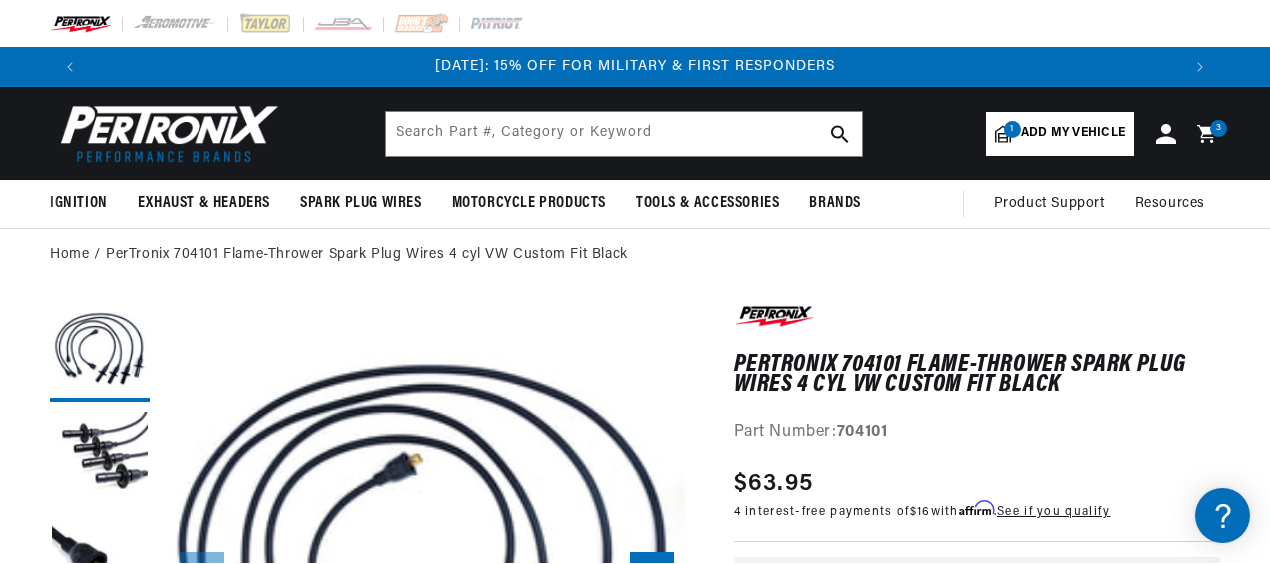 scroll, scrollTop: 0, scrollLeft: 0, axis: both 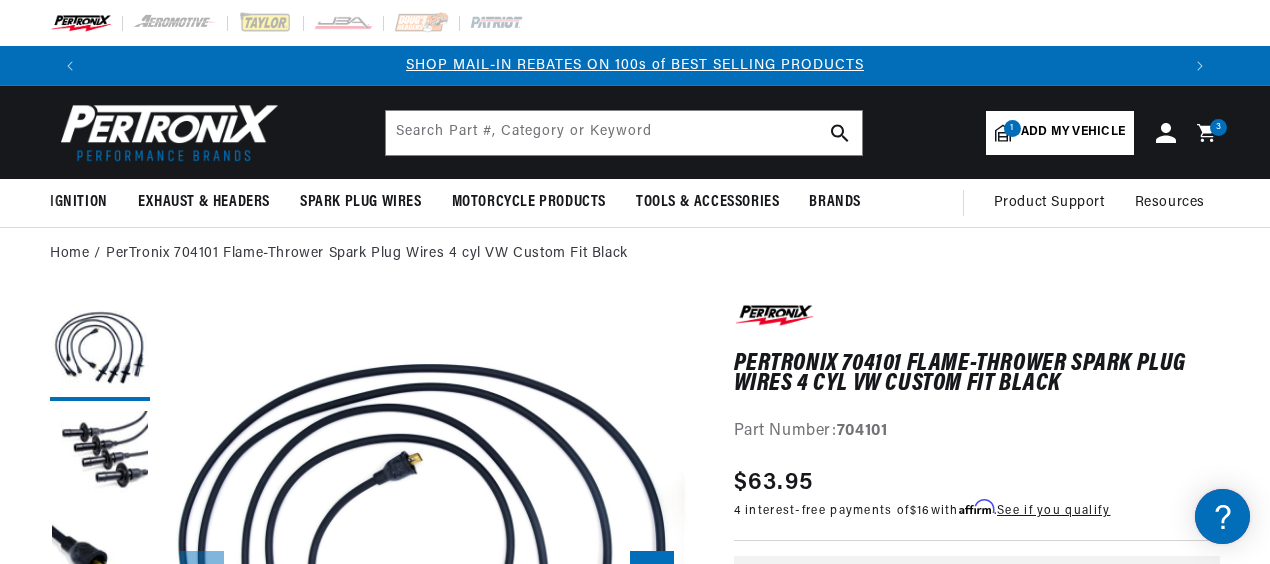 click on "PerTronix 704101 Flame-Thrower Spark Plug Wires 4 cyl VW Custom Fit Black
PerTronix 704101 Flame-Thrower Spark Plug Wires 4 cyl VW Custom Fit Black
Part Number:  704101
Skip to product information
Open media 1 in modal
Open media 2 in modal
Open media 3 in modal
Open media 4 in modal" at bounding box center (635, 1158) 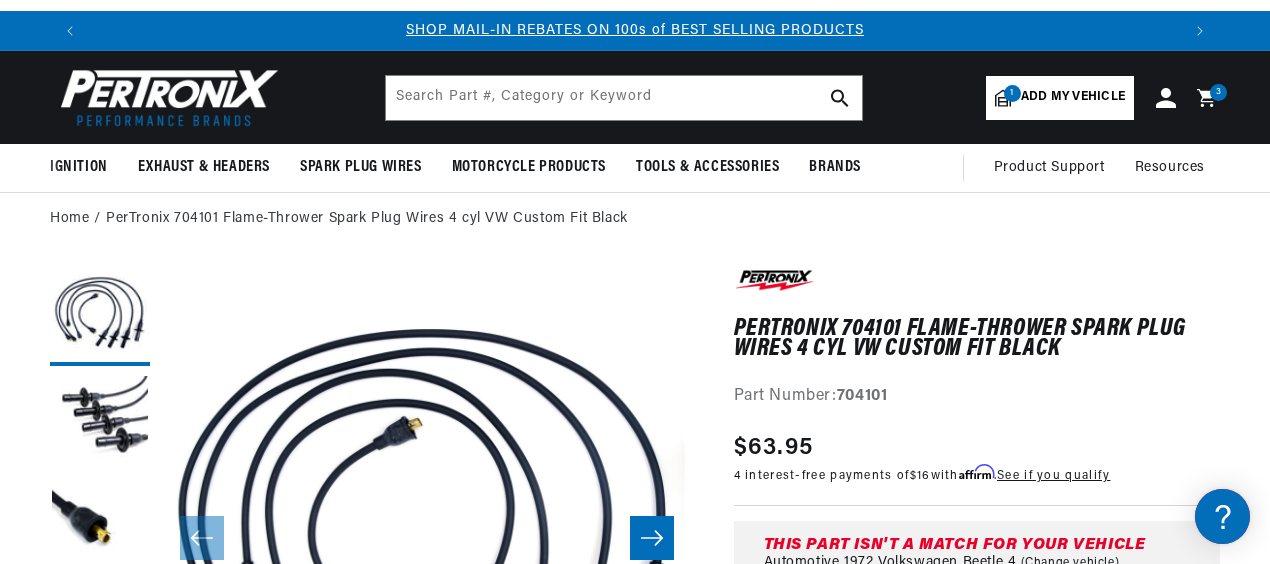 scroll, scrollTop: 0, scrollLeft: 1177, axis: horizontal 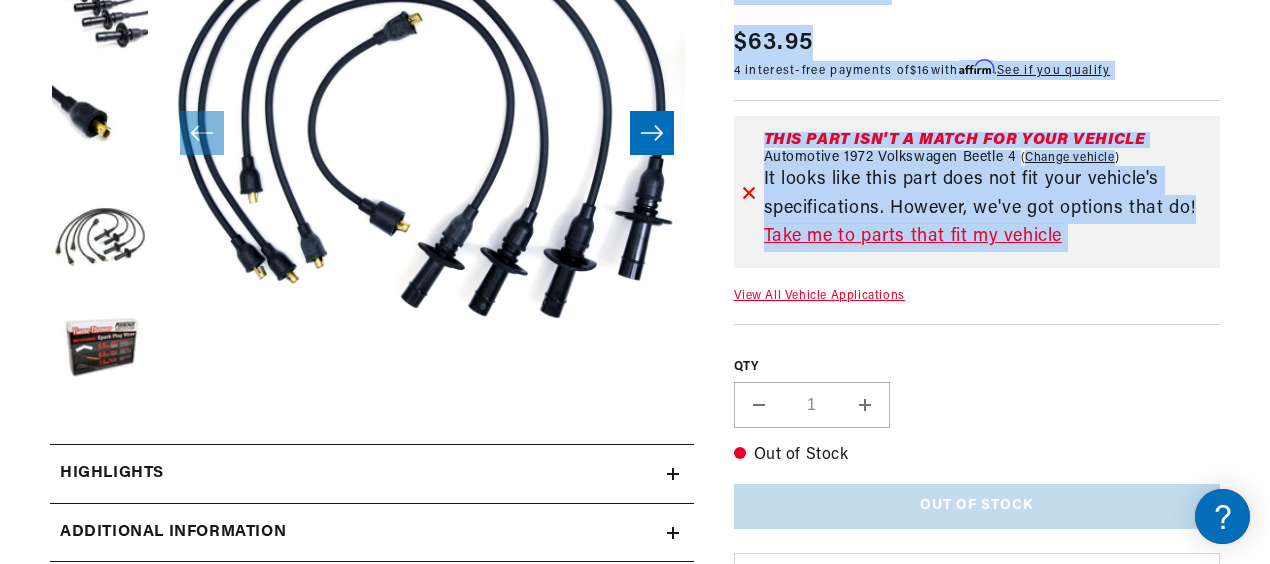 drag, startPoint x: 1108, startPoint y: 298, endPoint x: 1212, endPoint y: 203, distance: 140.85808 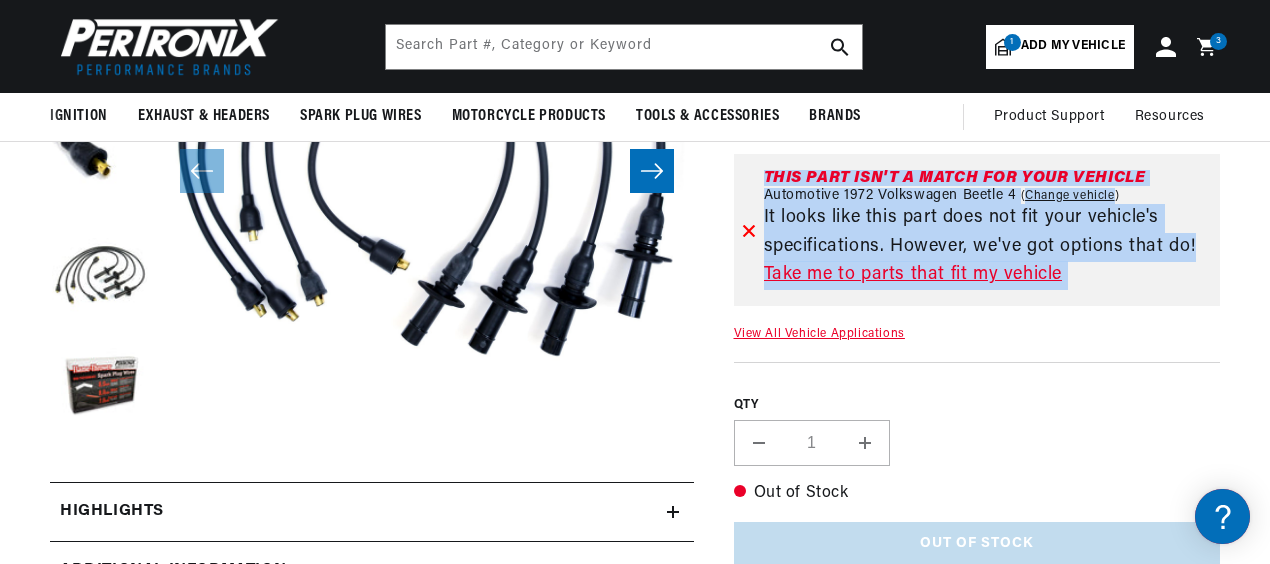 scroll, scrollTop: 400, scrollLeft: 0, axis: vertical 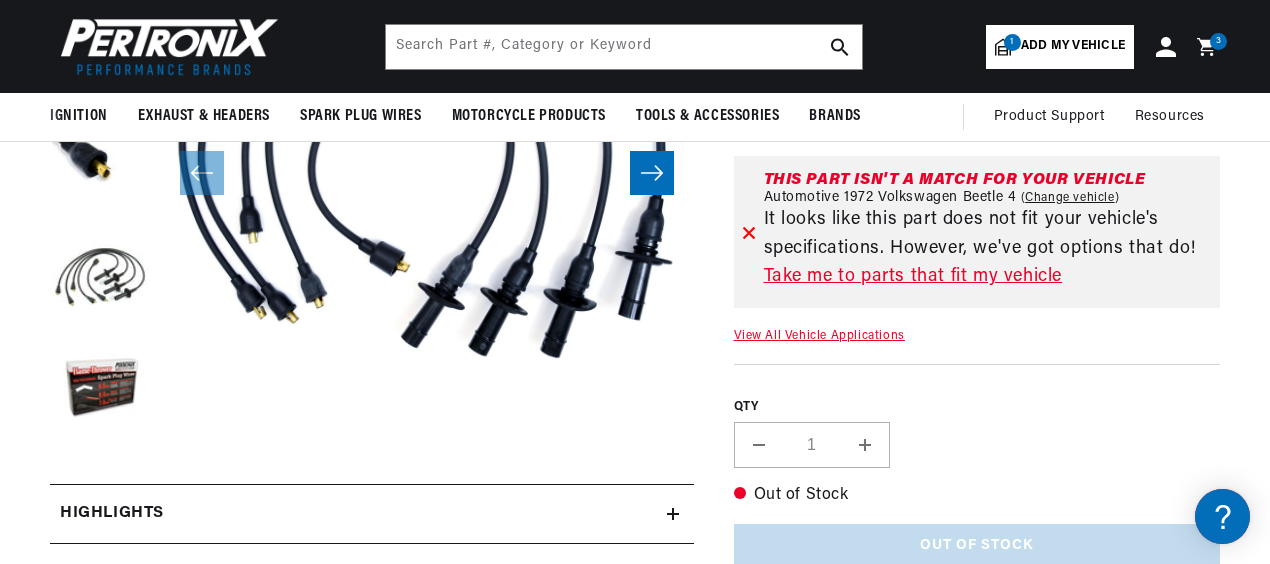 click on "Skip to content
Your cart
You get  FREE SHIPPING
Some parts are not legal for use in [US_STATE] or other states with similar laws/regulations regarding emissions. Continue to checkout and add your zip code to check if your address is eligible for shipping.
Product image
Product
Total
Quantity" at bounding box center (635, -118) 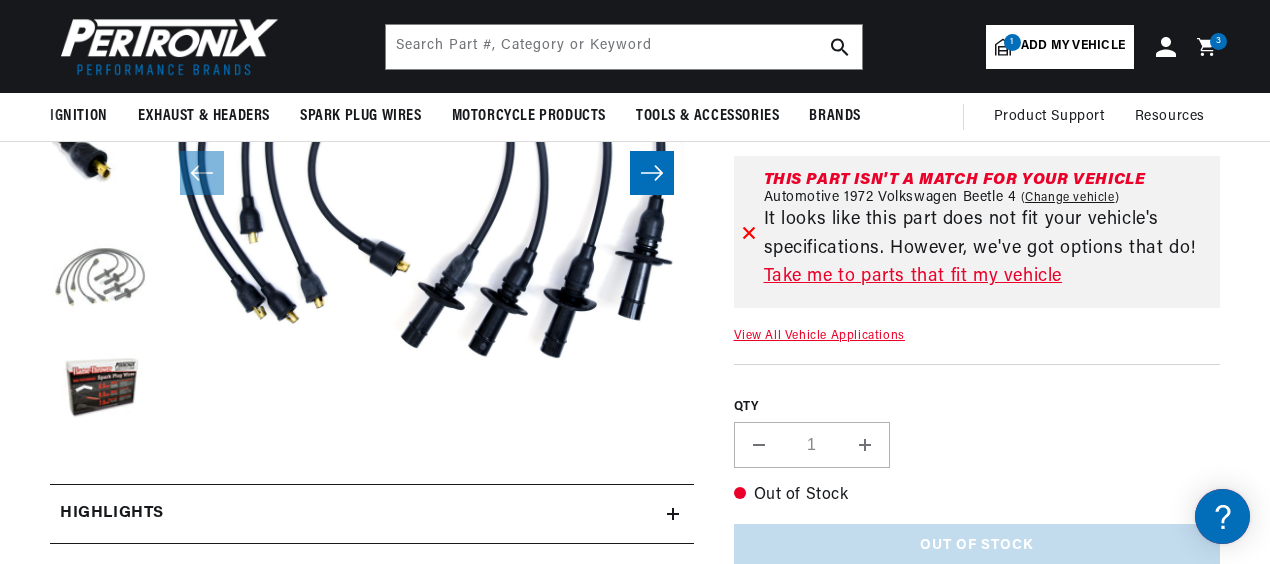 click at bounding box center [100, 281] 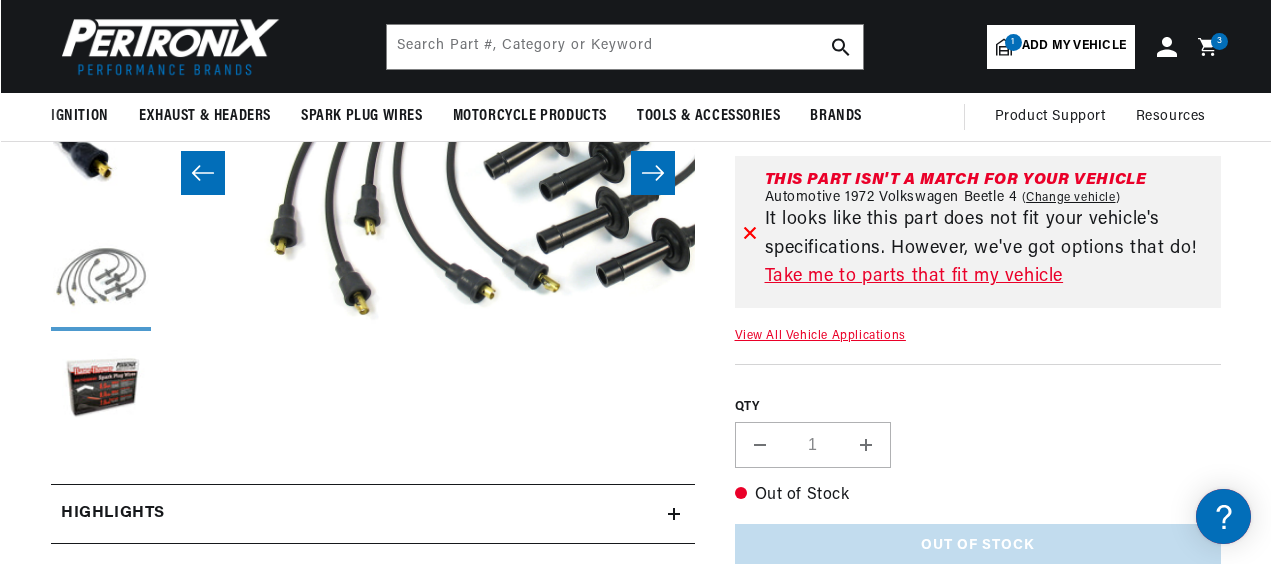 scroll, scrollTop: 0, scrollLeft: 1600, axis: horizontal 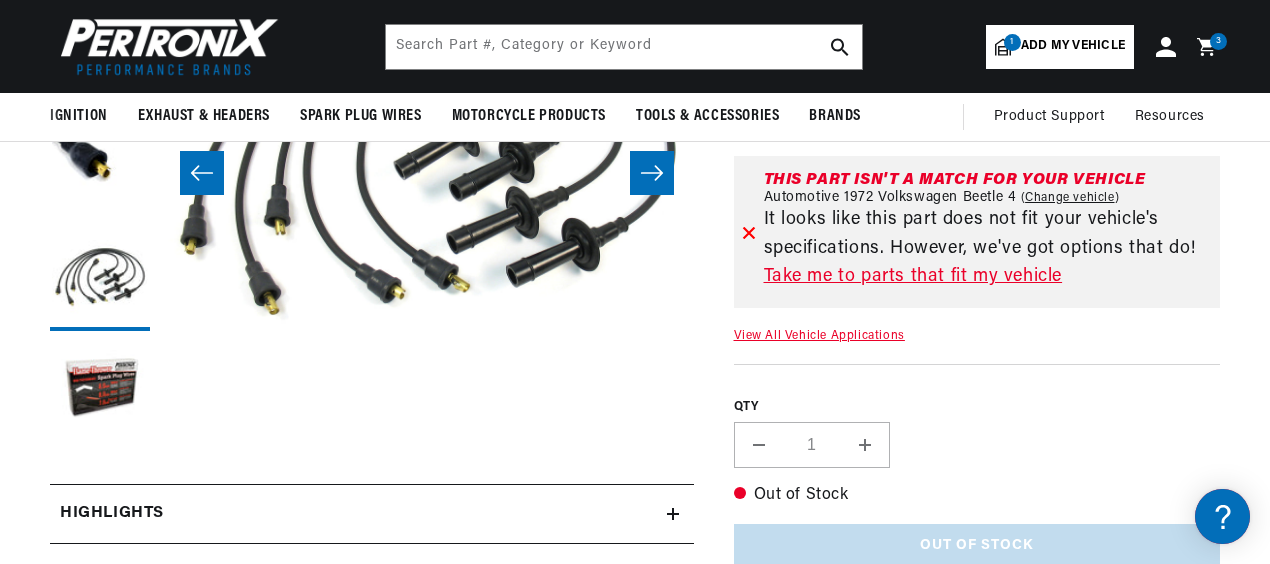 click on "Open media 4 in modal" at bounding box center (161, 434) 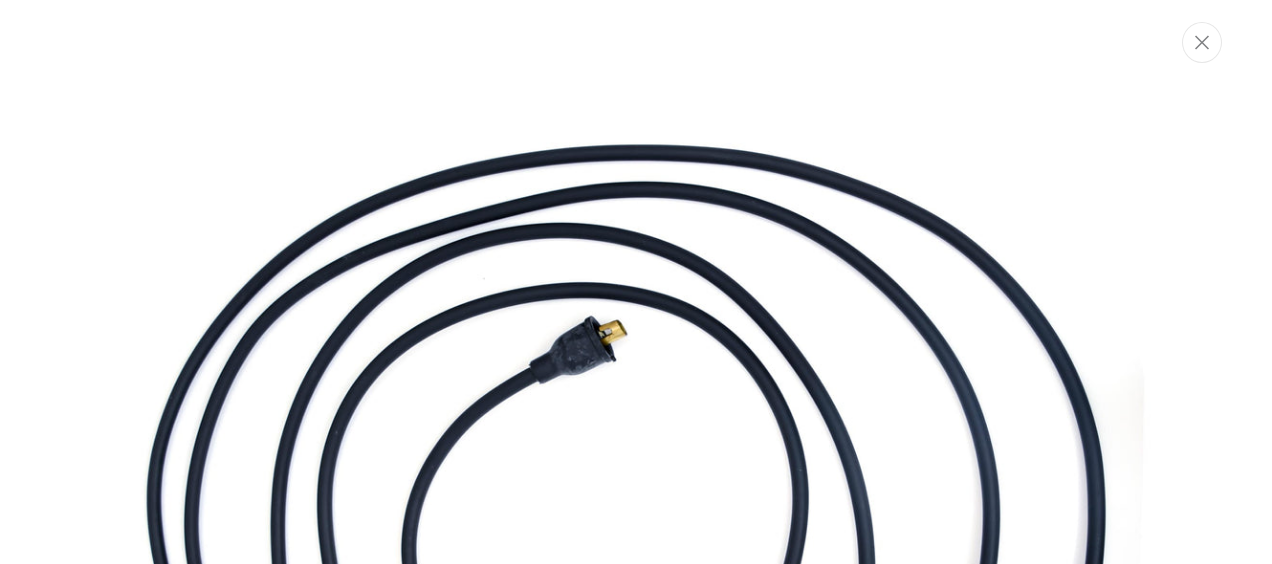 scroll, scrollTop: 0, scrollLeft: 1604, axis: horizontal 